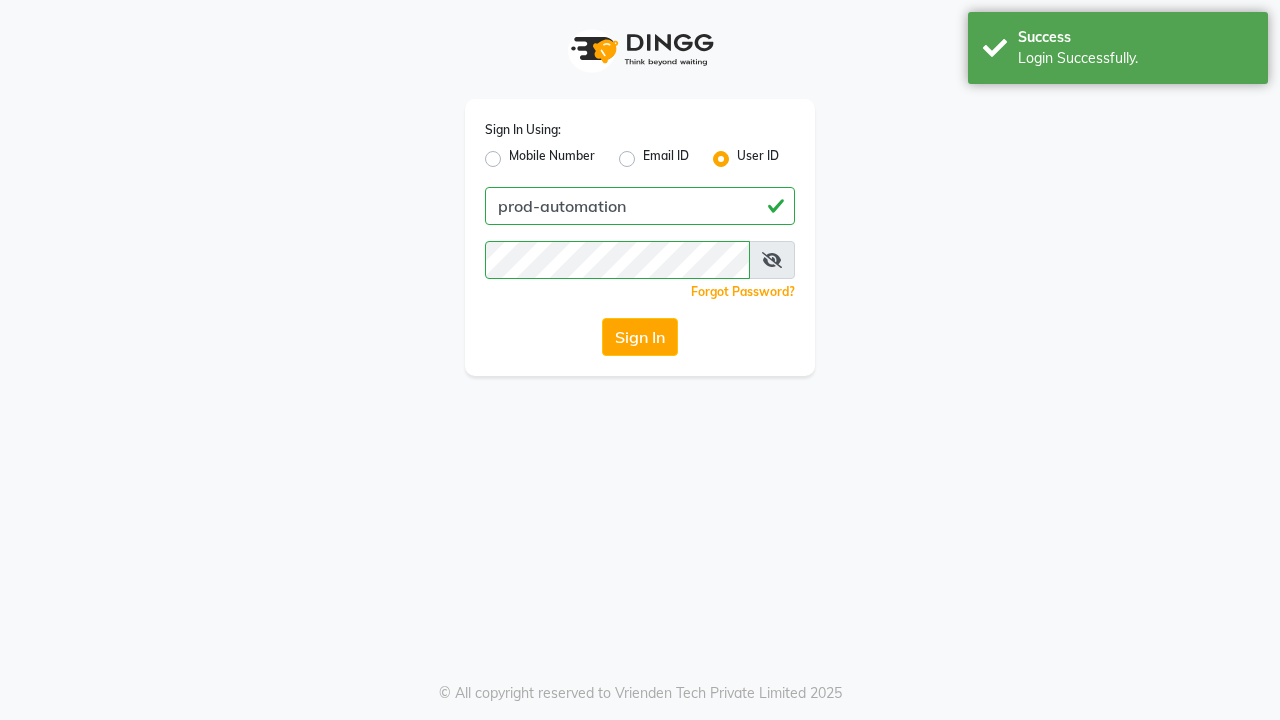 scroll, scrollTop: 0, scrollLeft: 0, axis: both 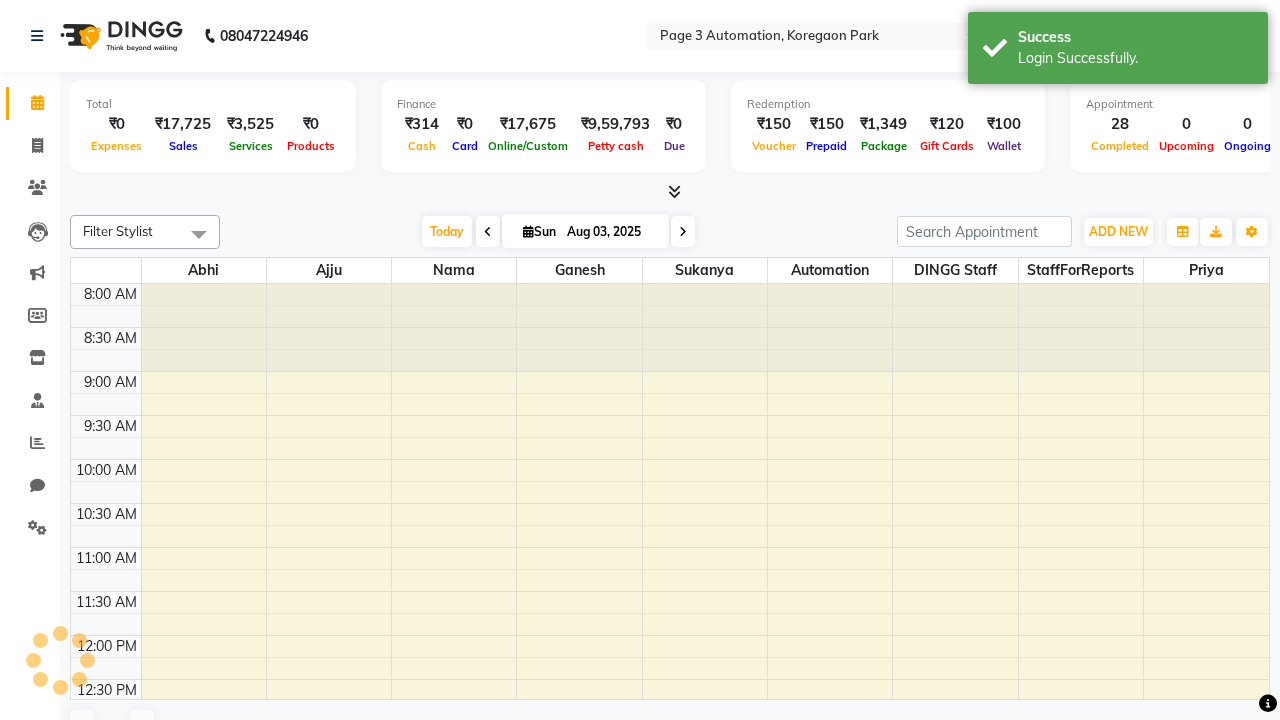 select on "en" 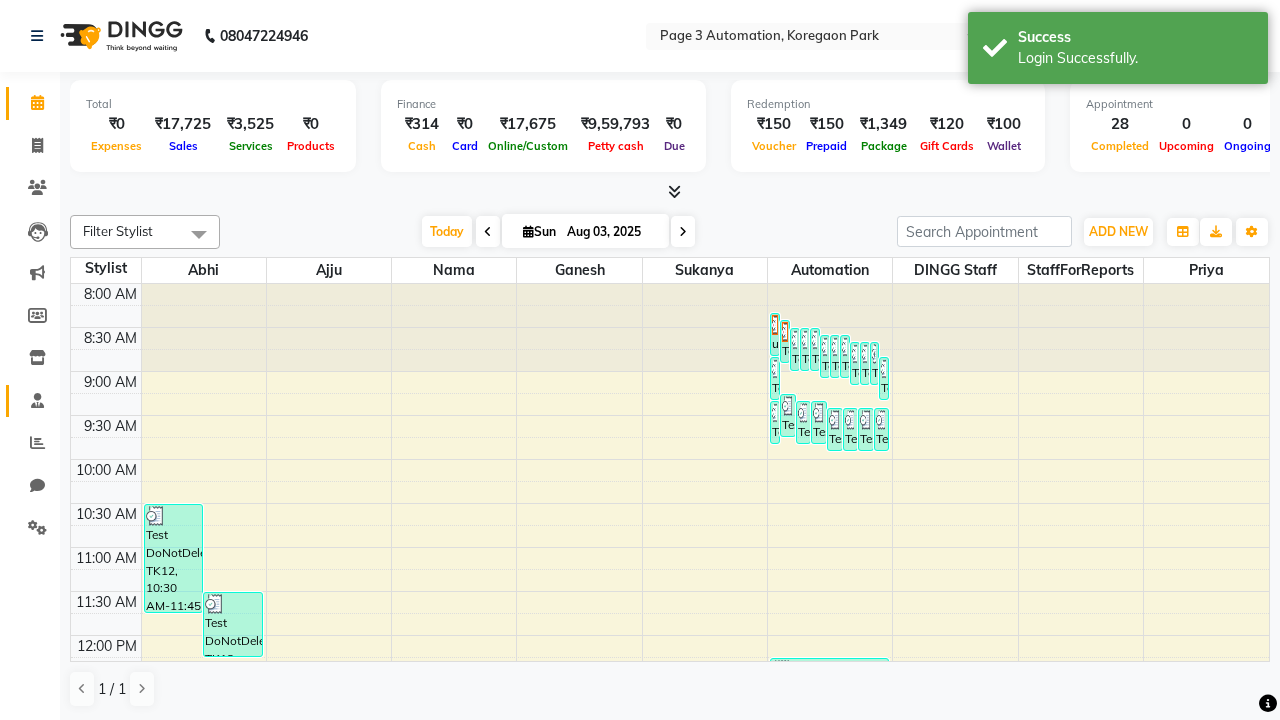 click 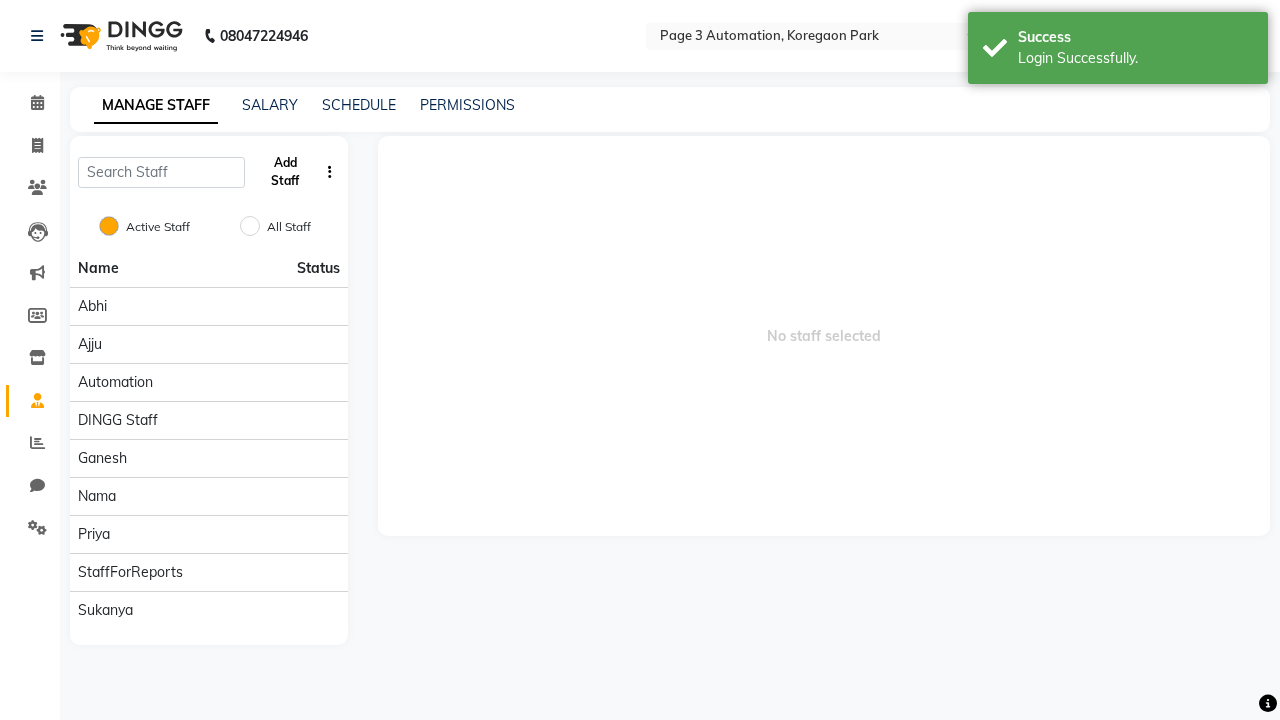 click on "Add Staff" 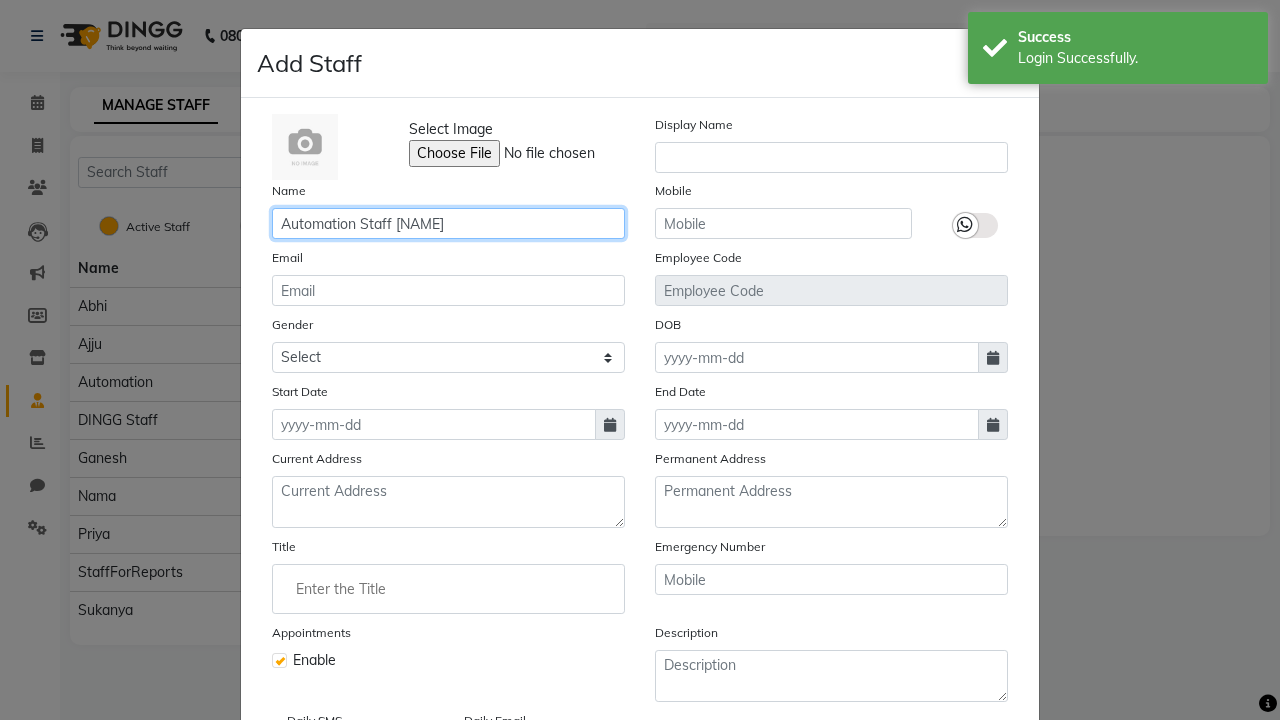 type on "Automation Staff [NAME]" 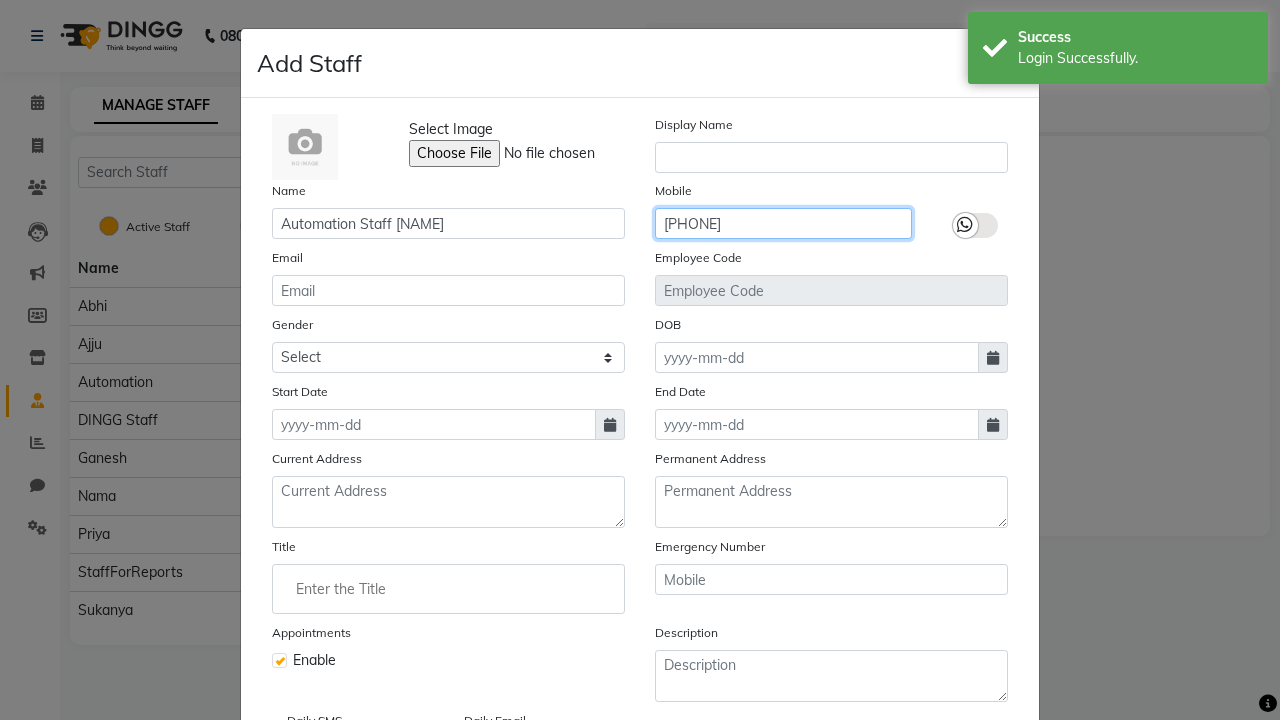 type on "[PHONE]" 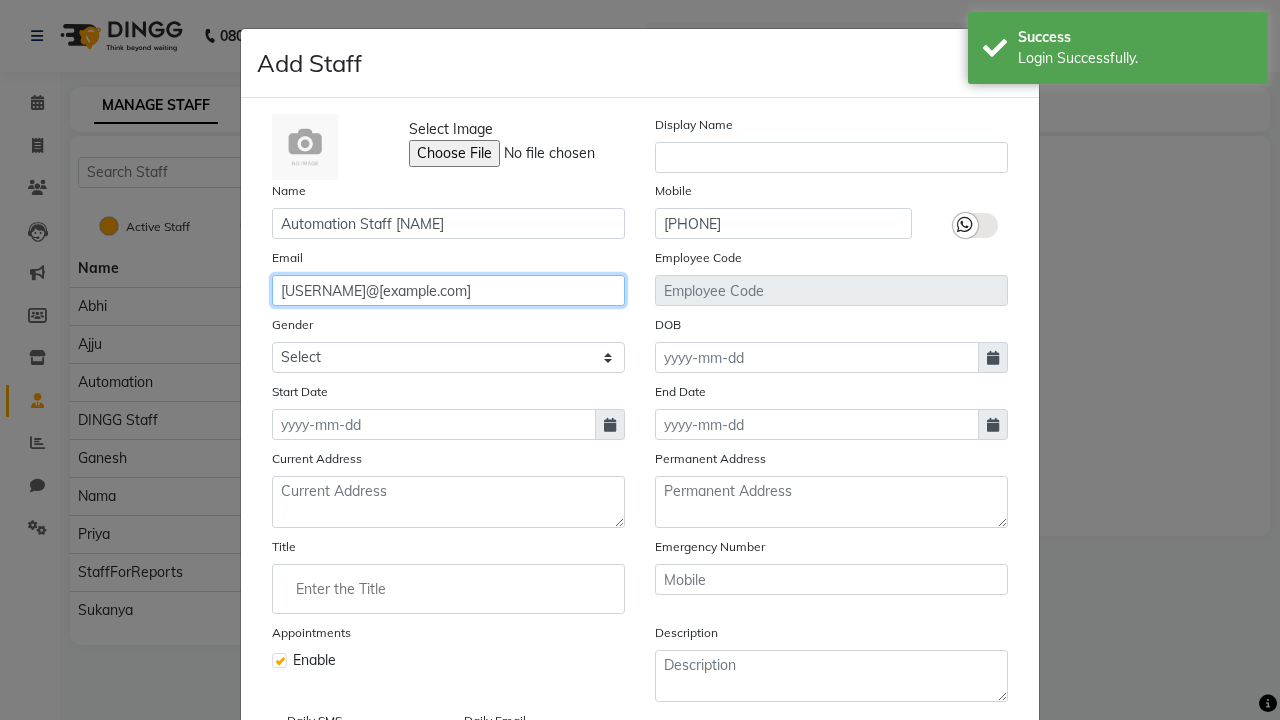 type on "[USERNAME]@[example.com]" 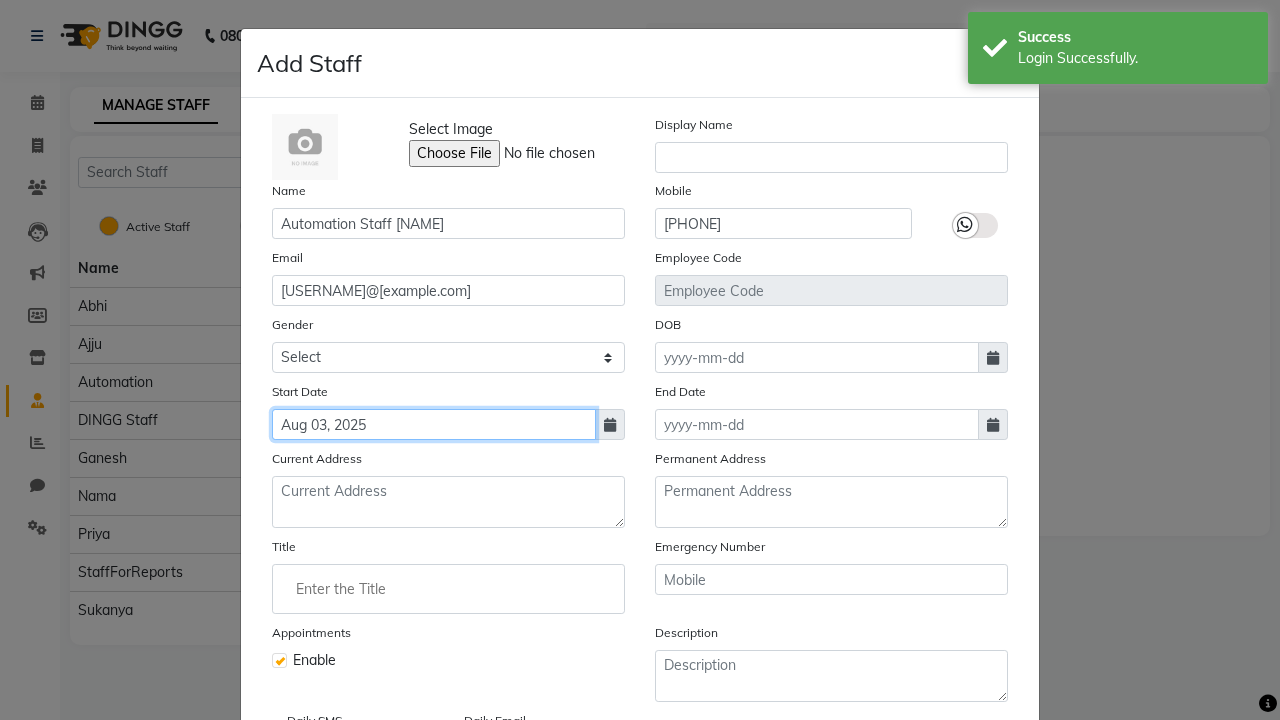 type on "Aug 03, 2025" 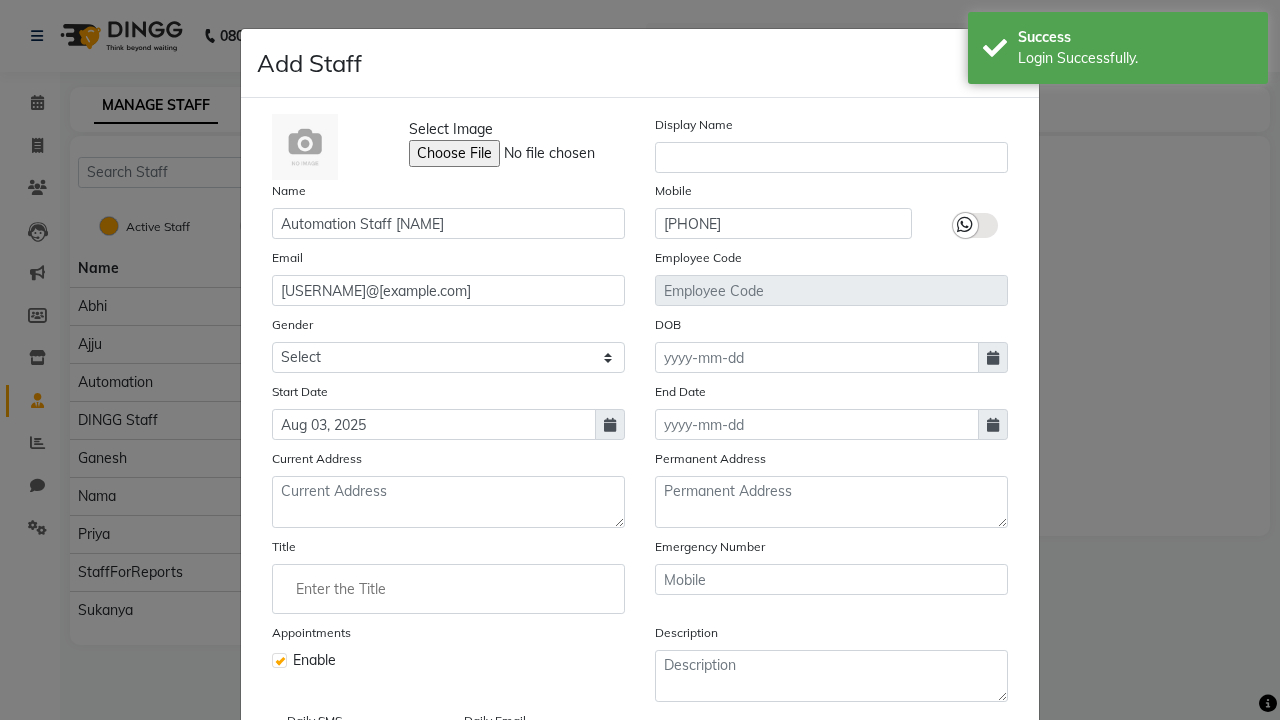 click on "Save" at bounding box center (988, 814) 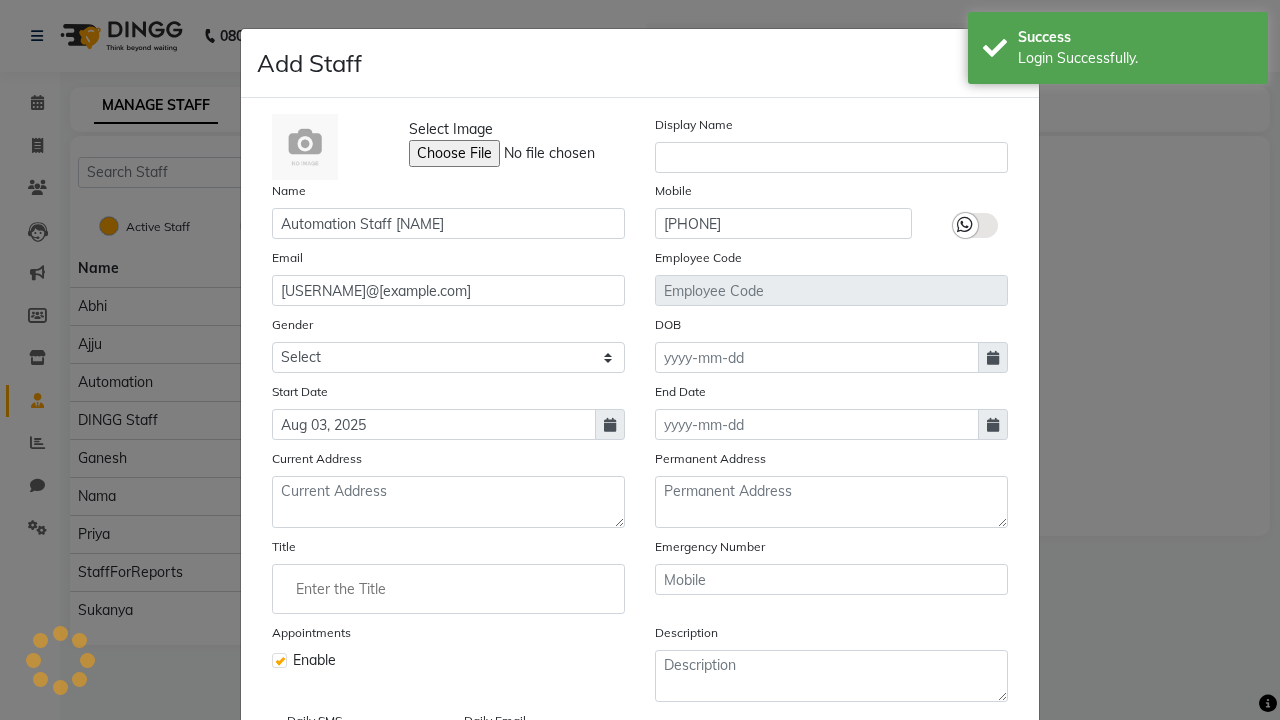 scroll, scrollTop: 162, scrollLeft: 0, axis: vertical 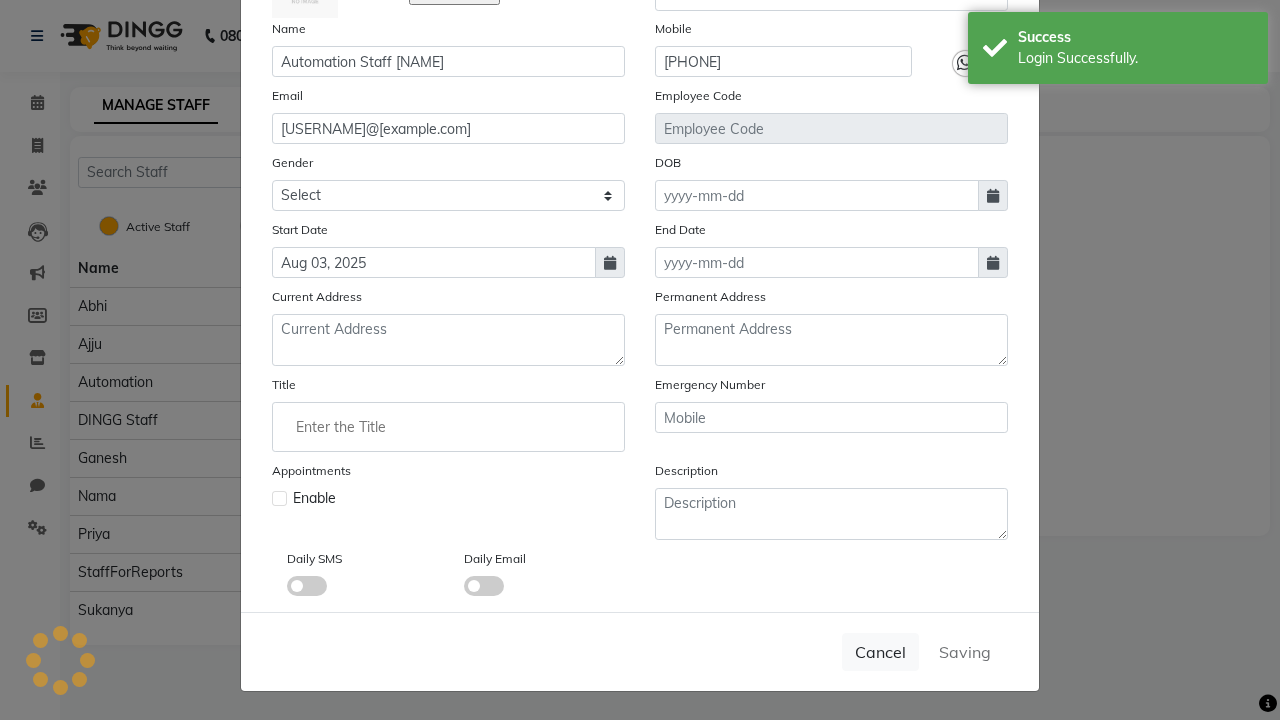 type 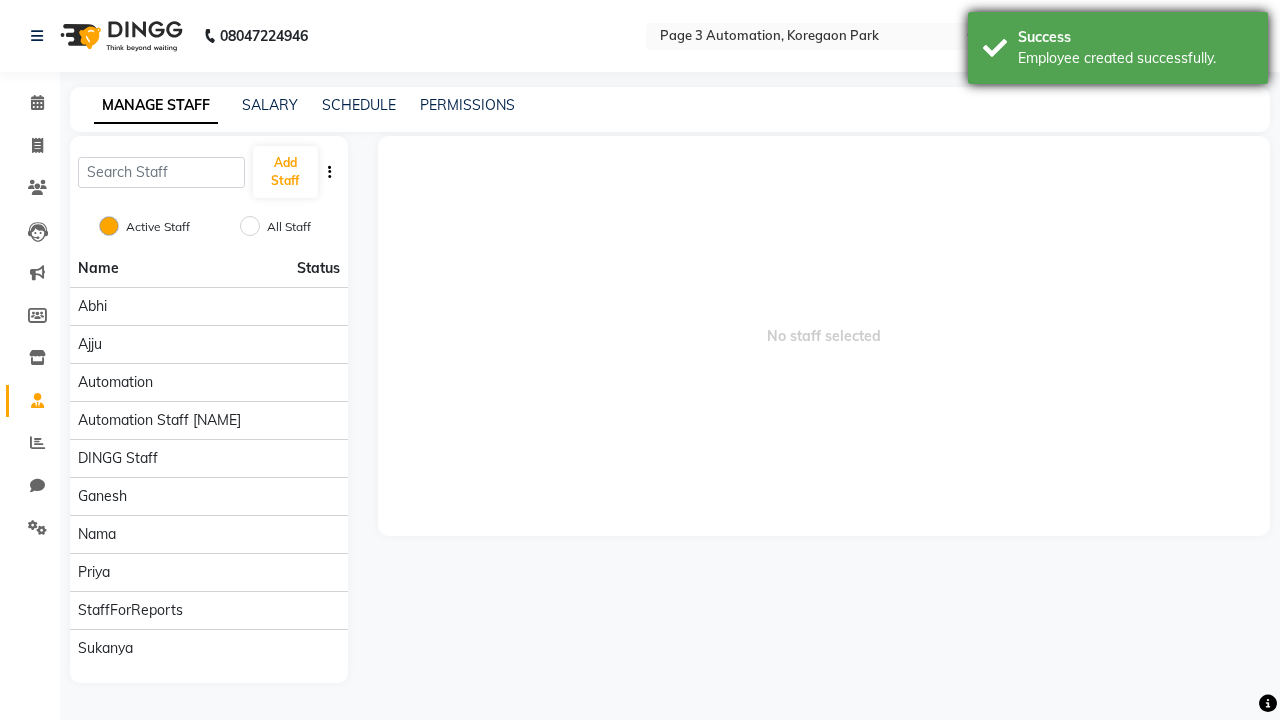 click on "Employee created successfully." at bounding box center (1135, 58) 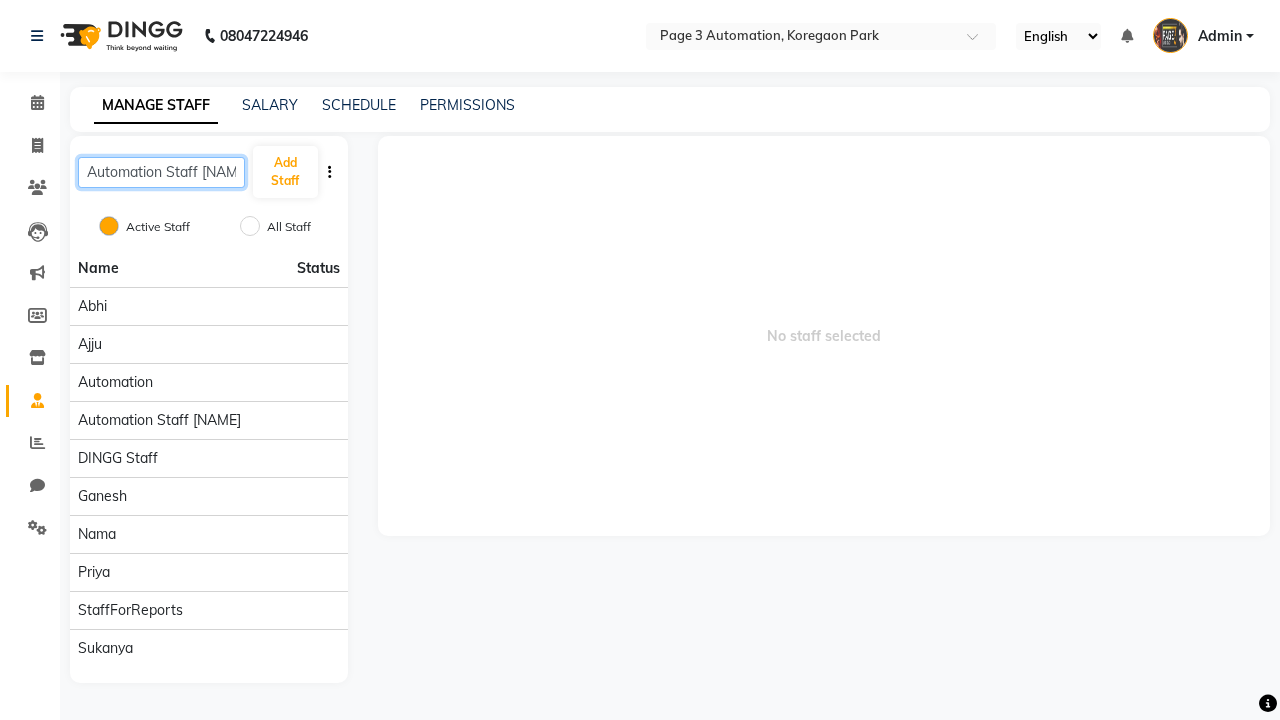 scroll, scrollTop: 0, scrollLeft: 4, axis: horizontal 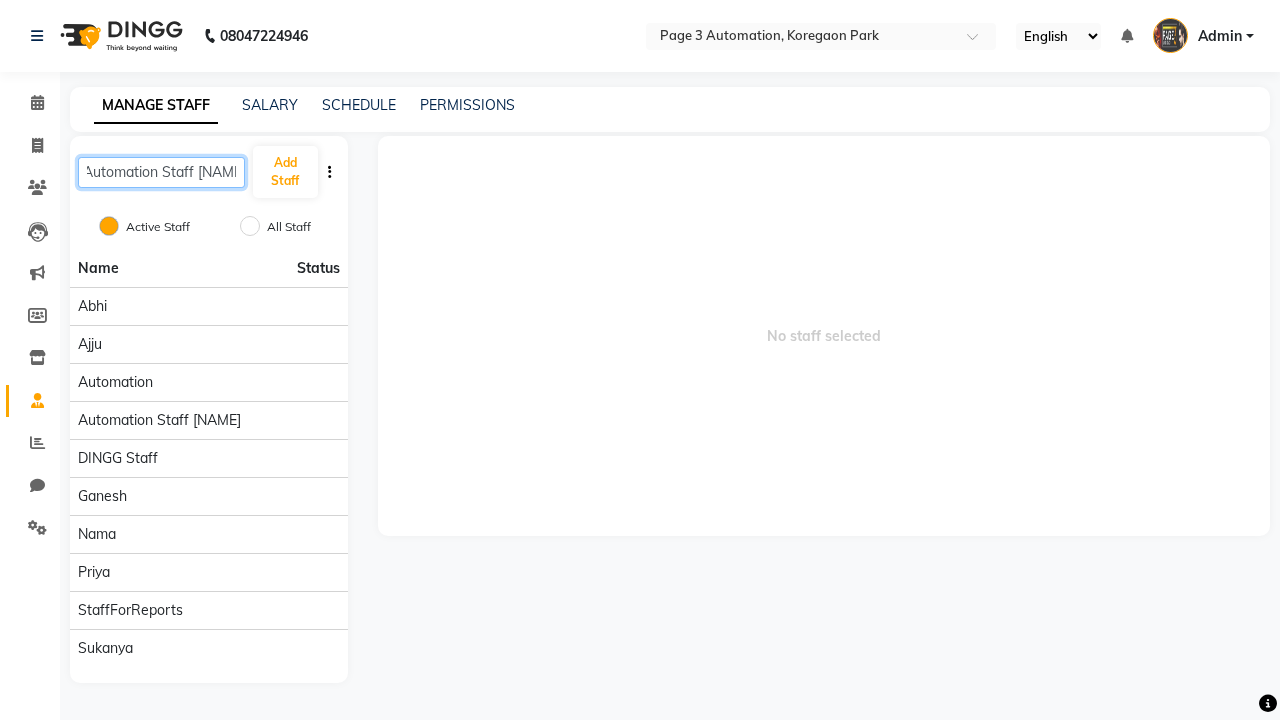 type on "Automation Staff [NAME]" 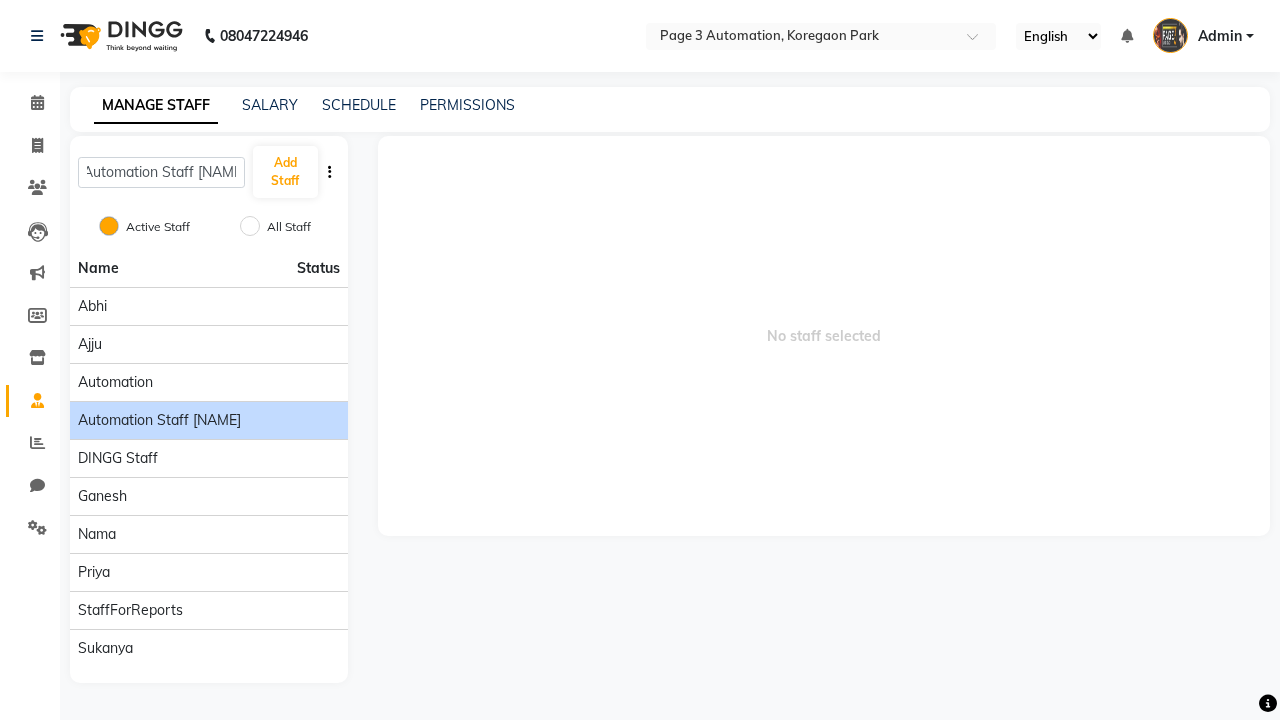 click on "Automation Staff [NAME]" 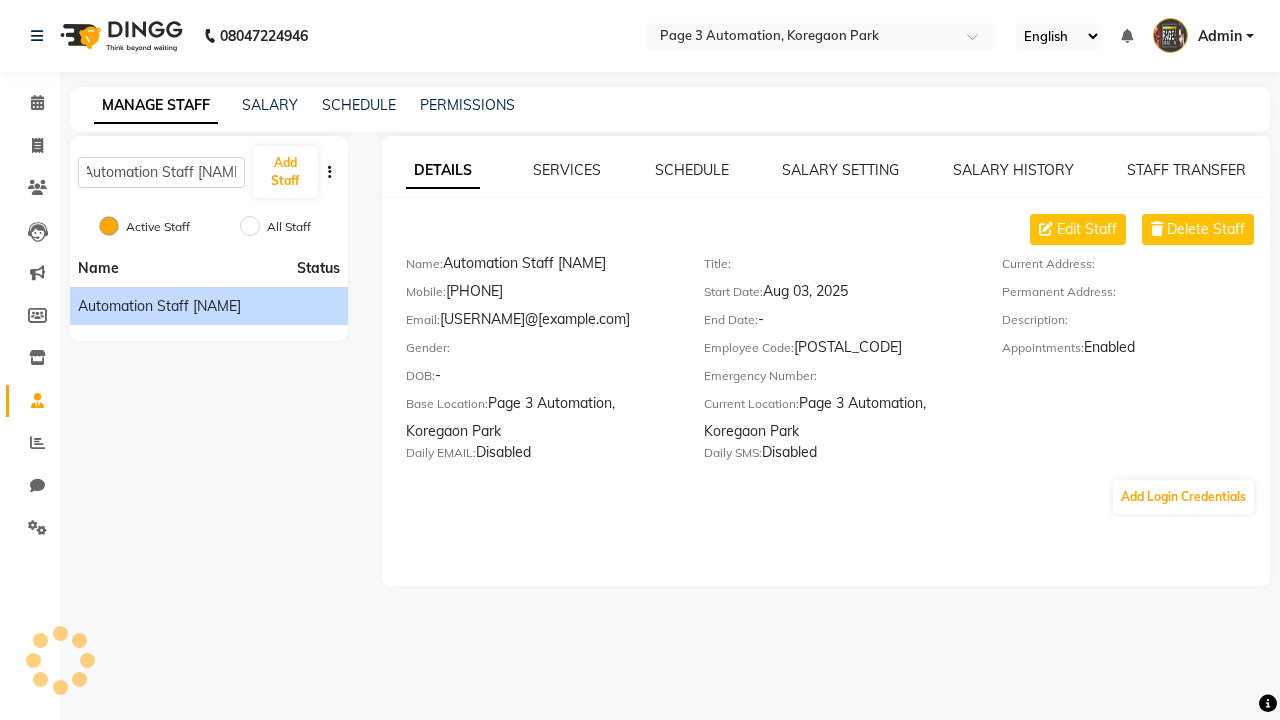 scroll, scrollTop: 0, scrollLeft: 0, axis: both 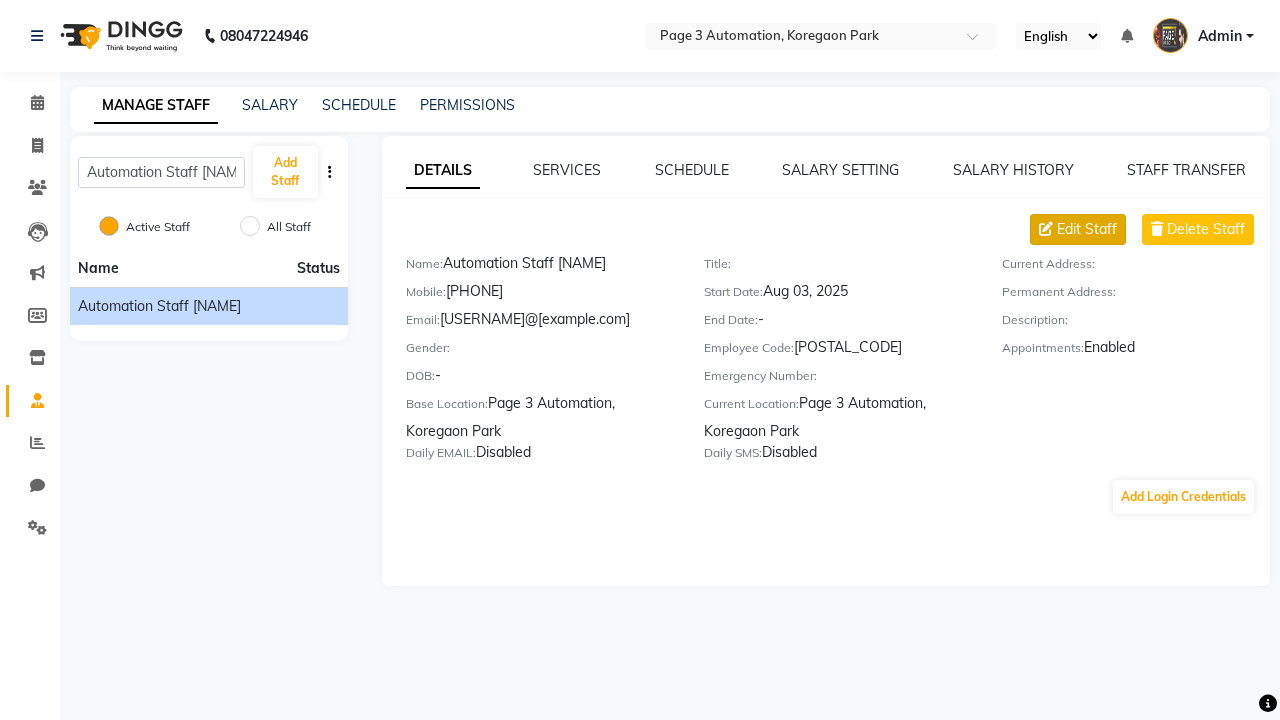 click on "Edit Staff" 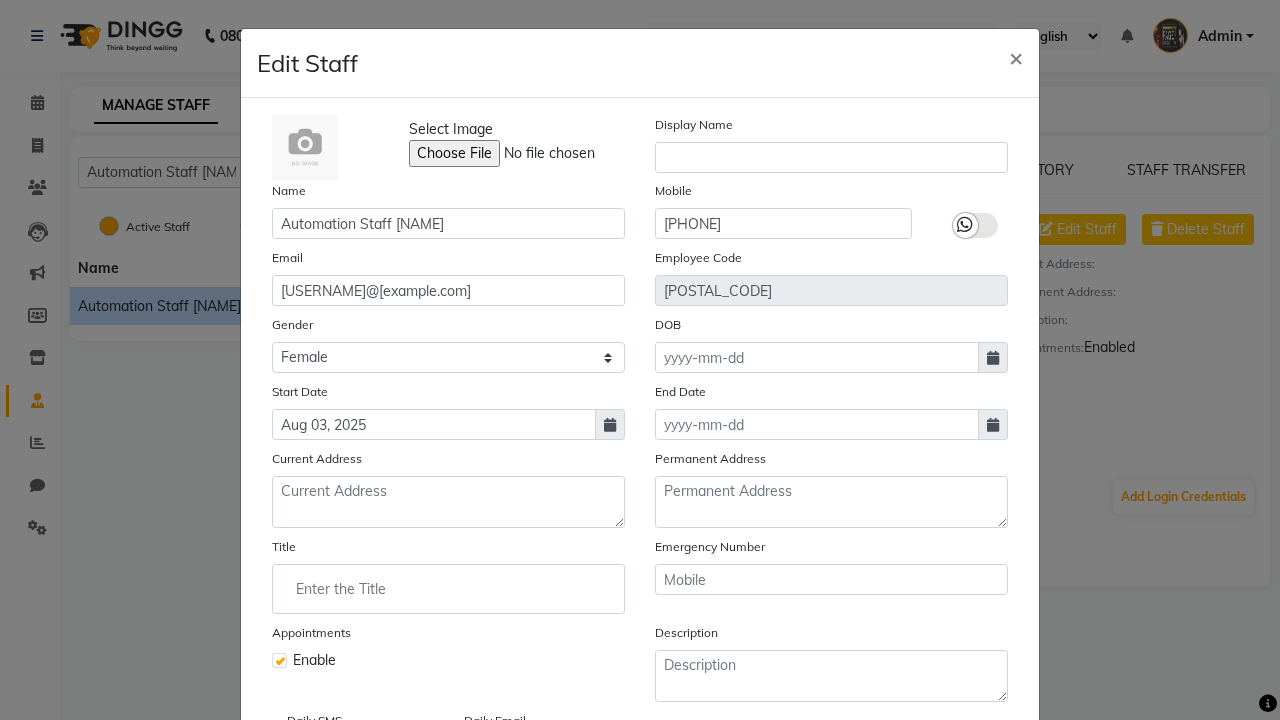 click on "Save" at bounding box center (988, 814) 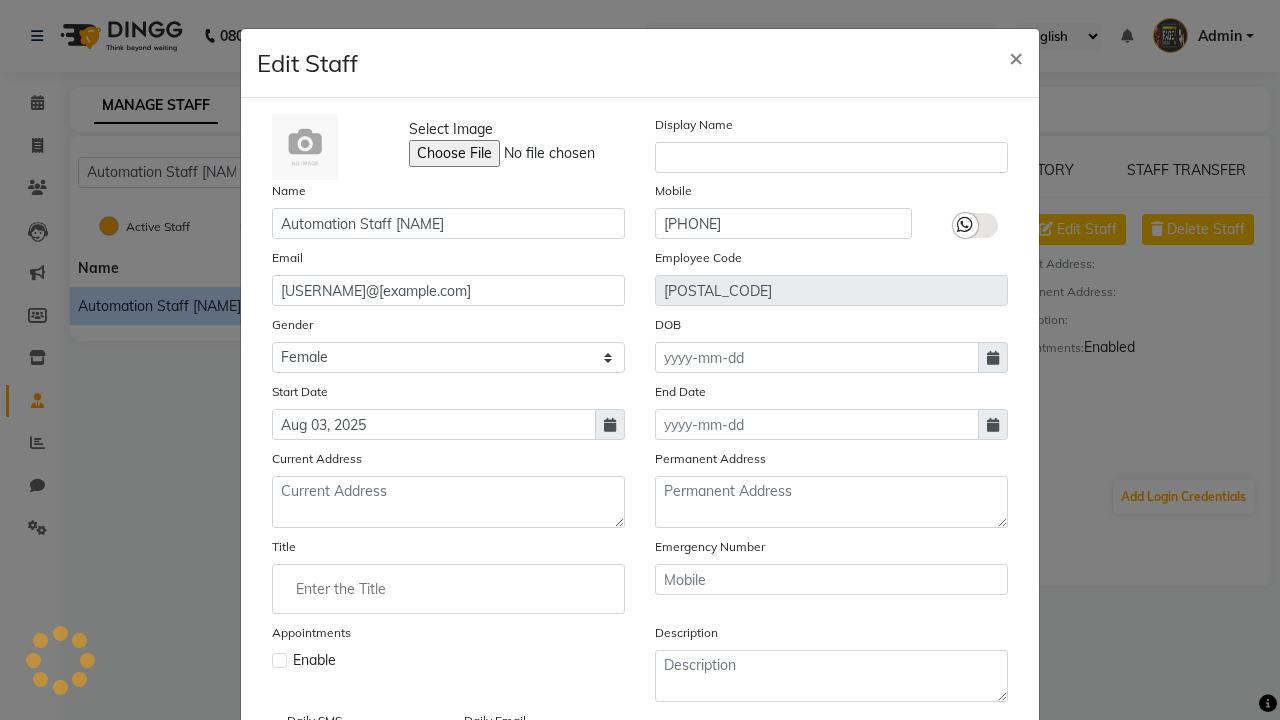 type 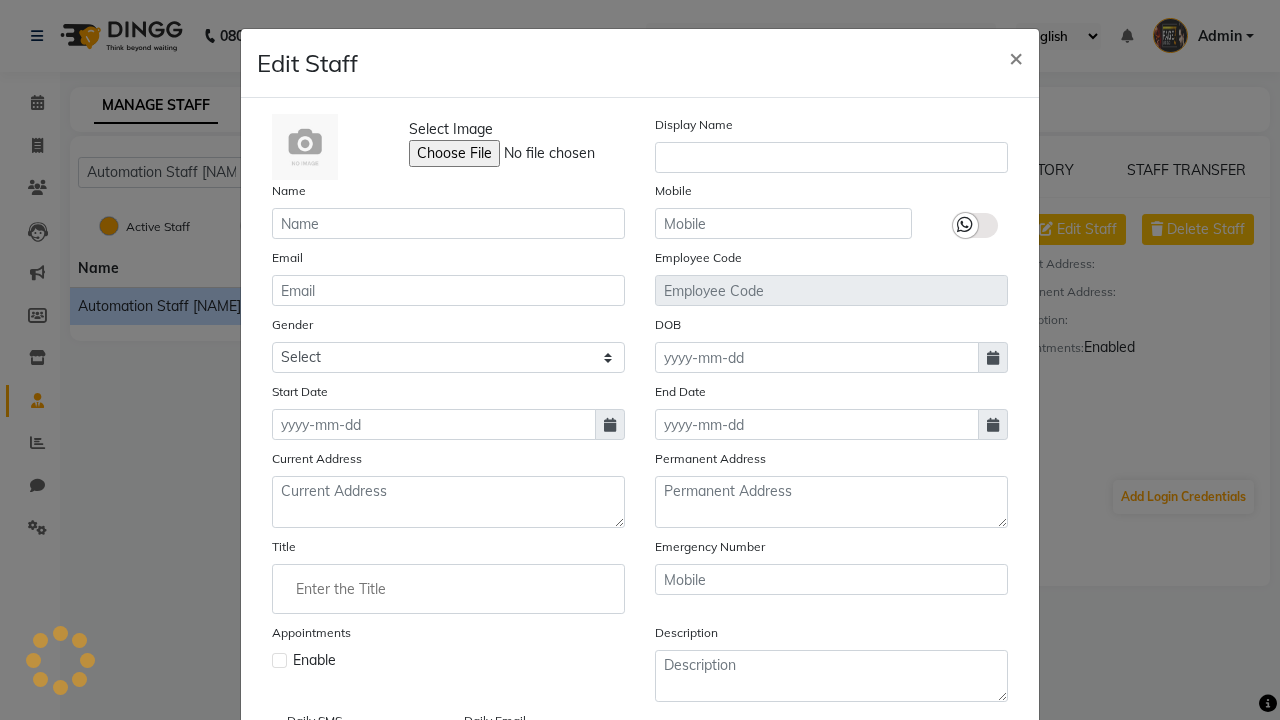 scroll, scrollTop: 162, scrollLeft: 0, axis: vertical 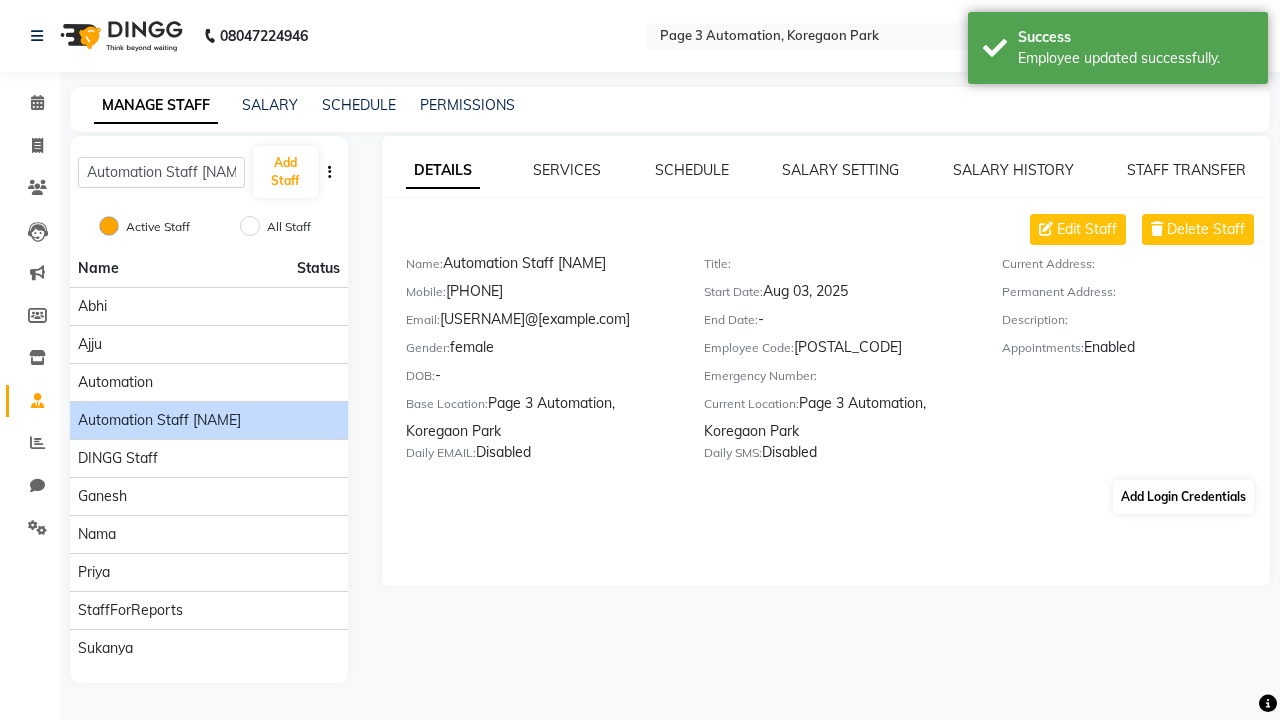 click on "Employee updated successfully." at bounding box center (1135, 58) 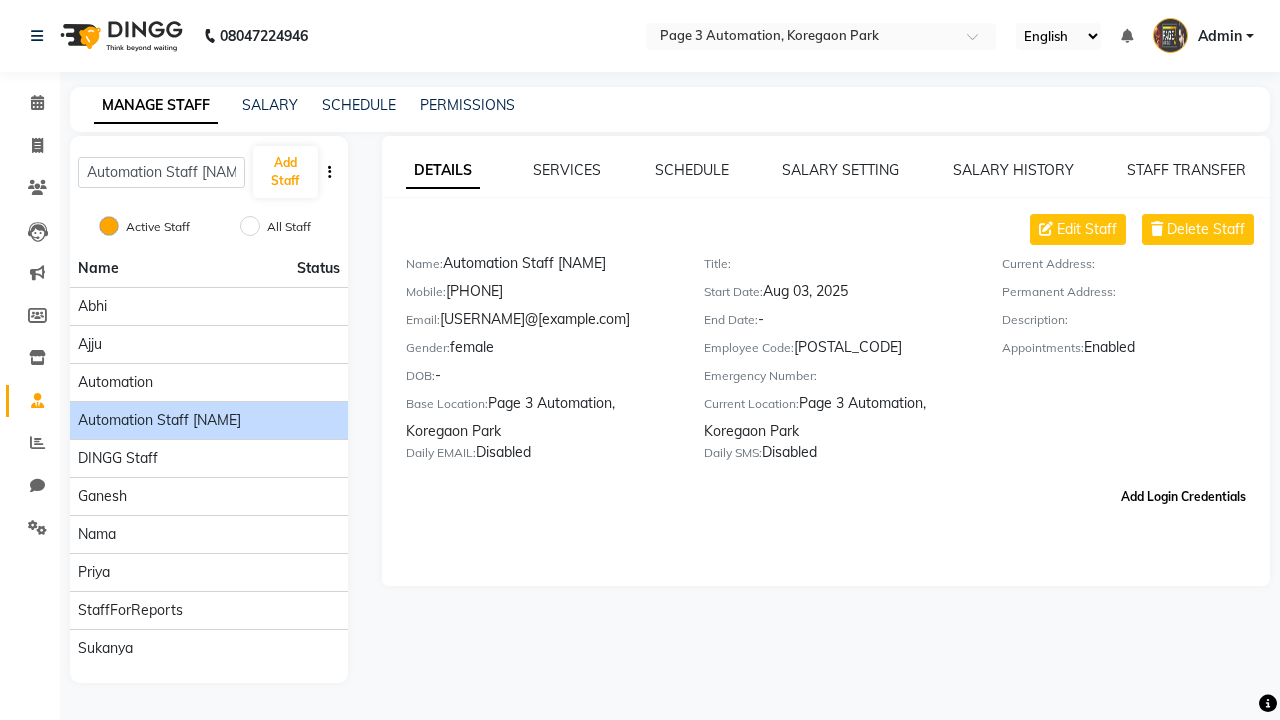click on "Add Login Credentials" 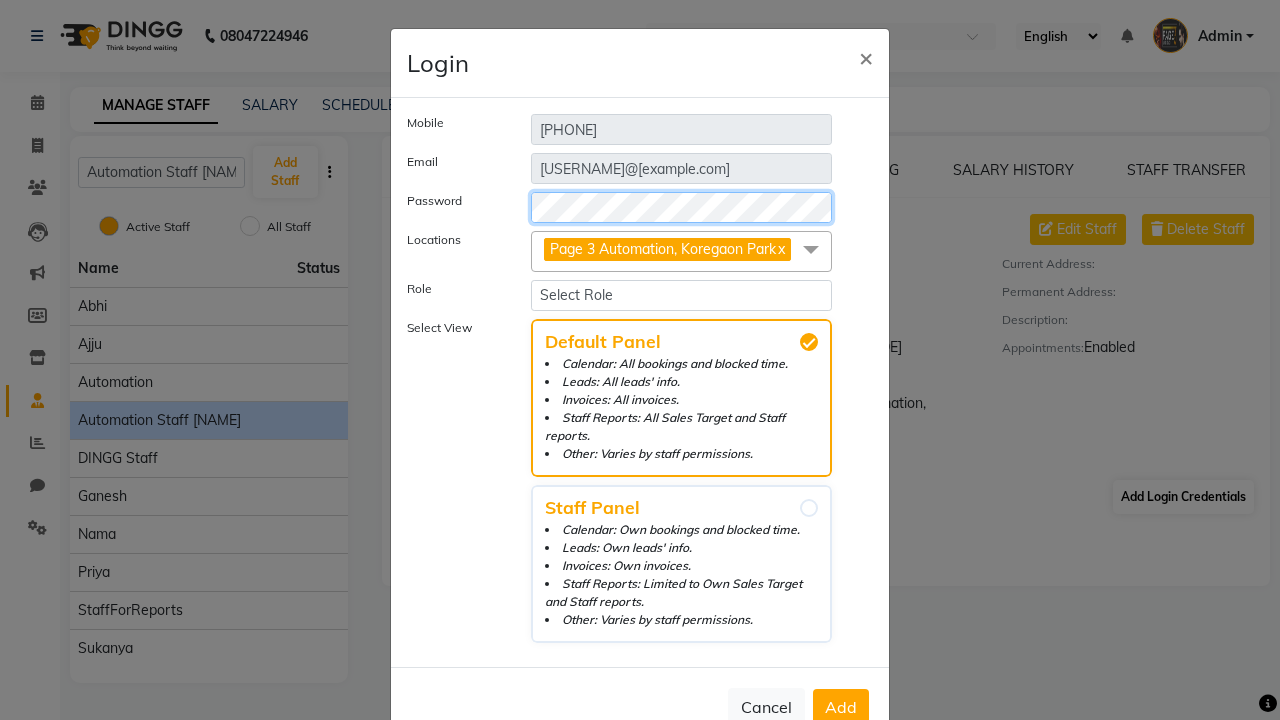 select on "4944" 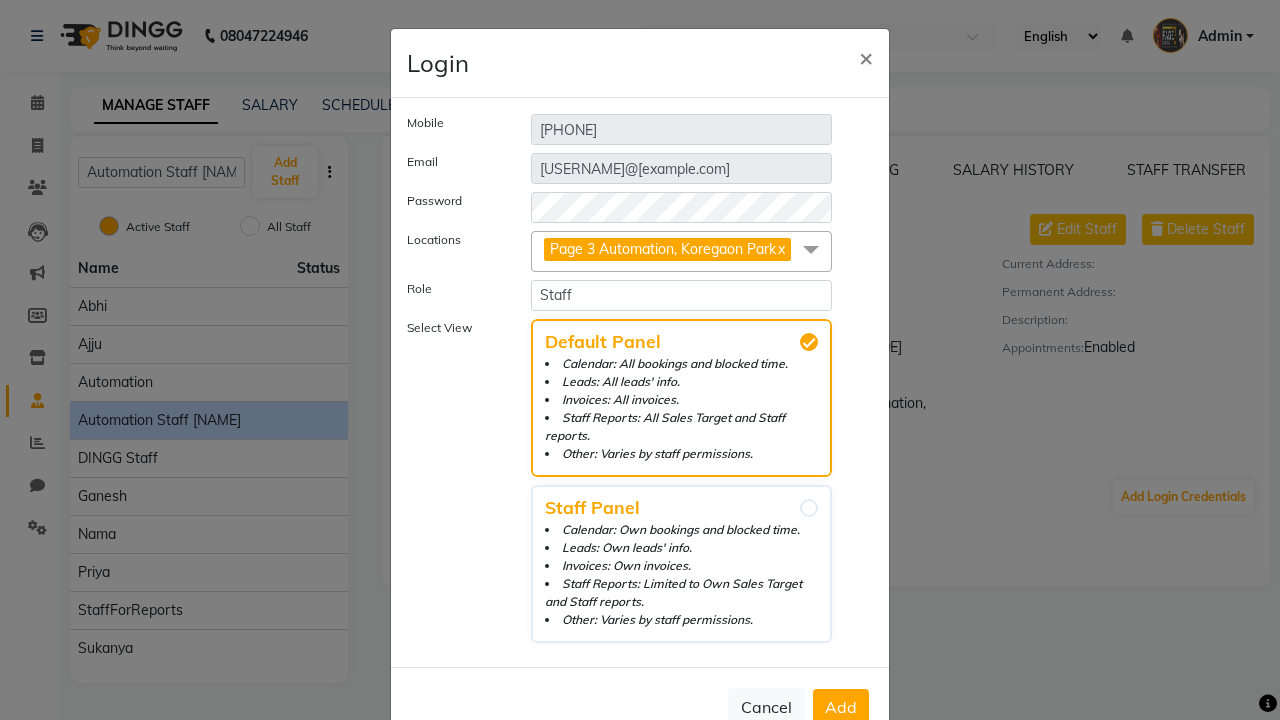 click on "Add" 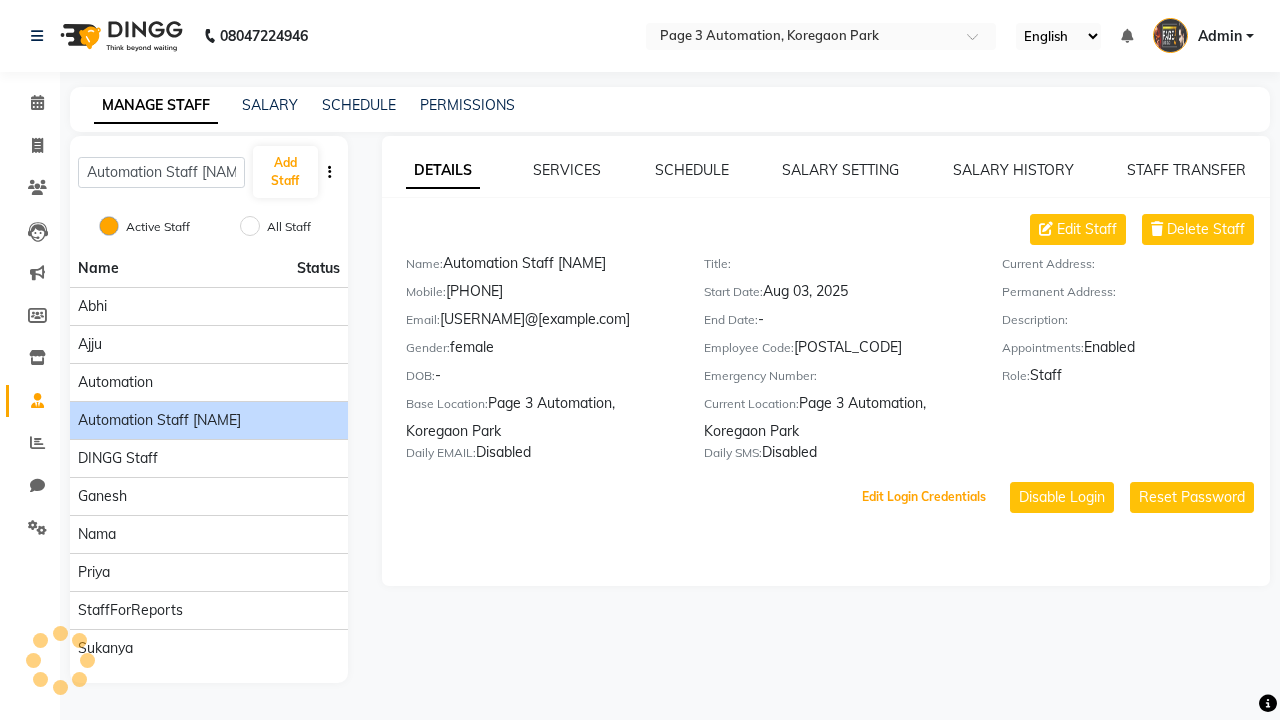 scroll, scrollTop: 49, scrollLeft: 0, axis: vertical 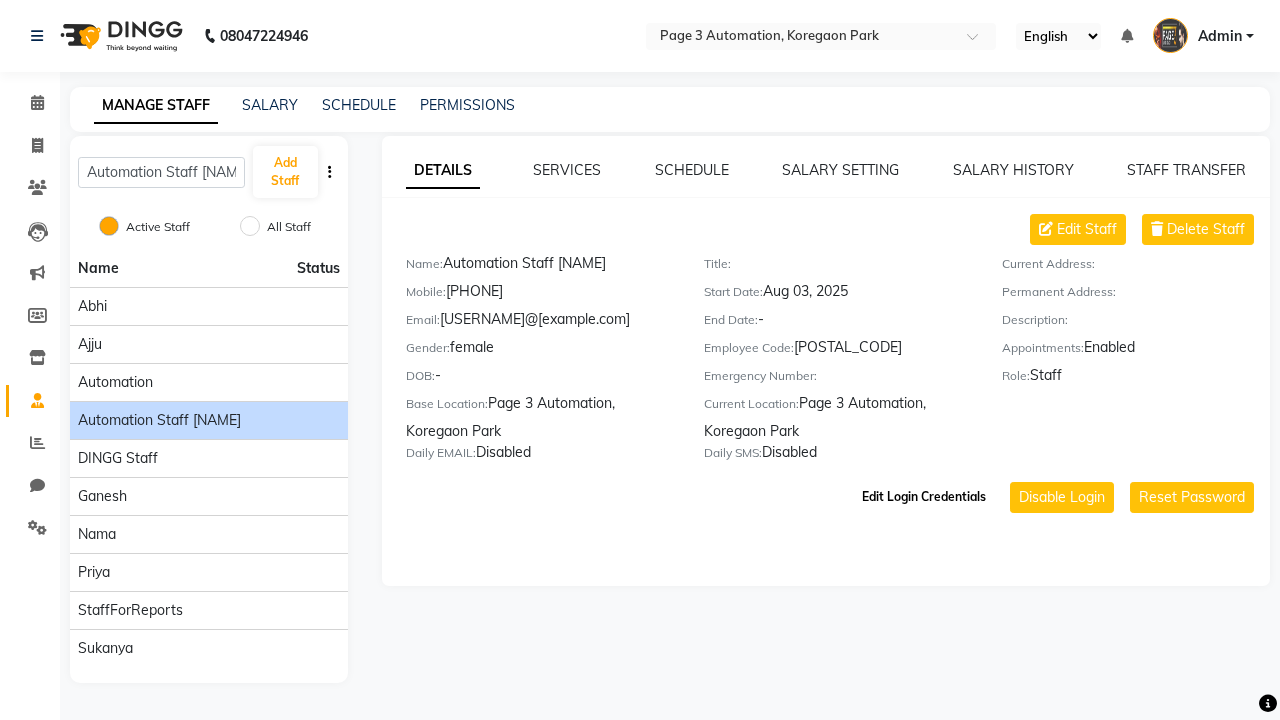 click on "Edit Login Credentials" 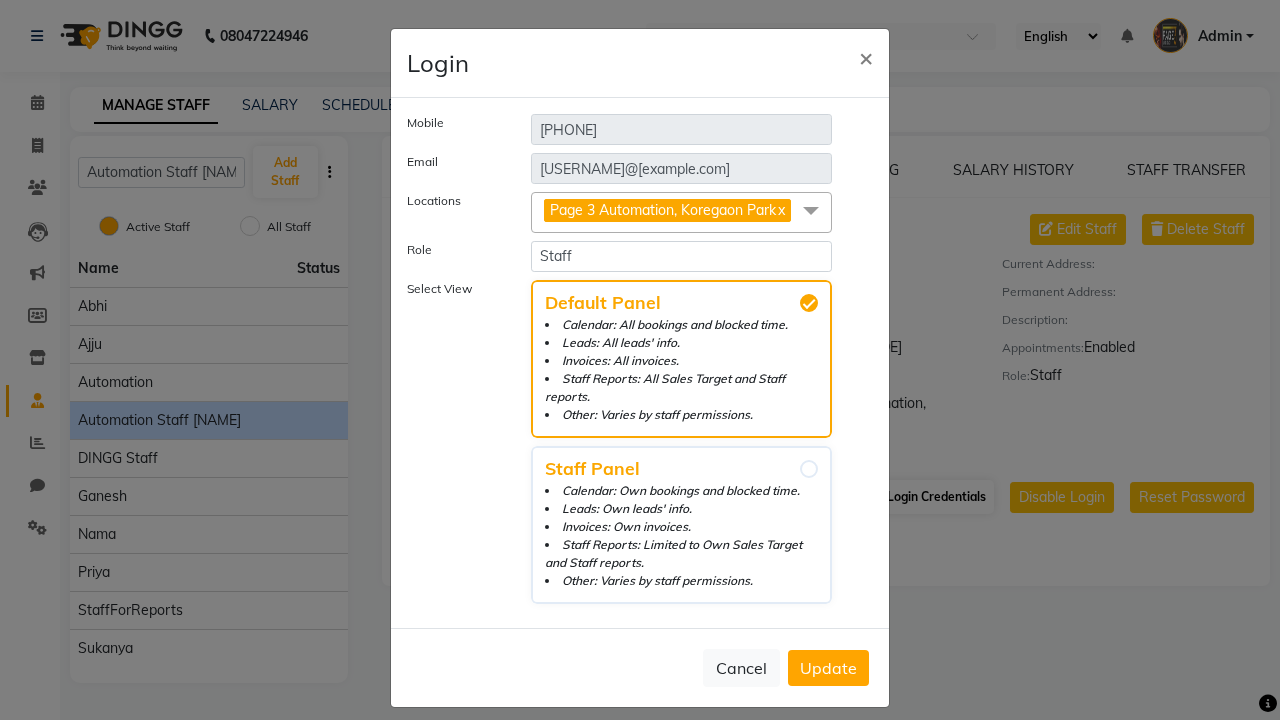 select on "5477" 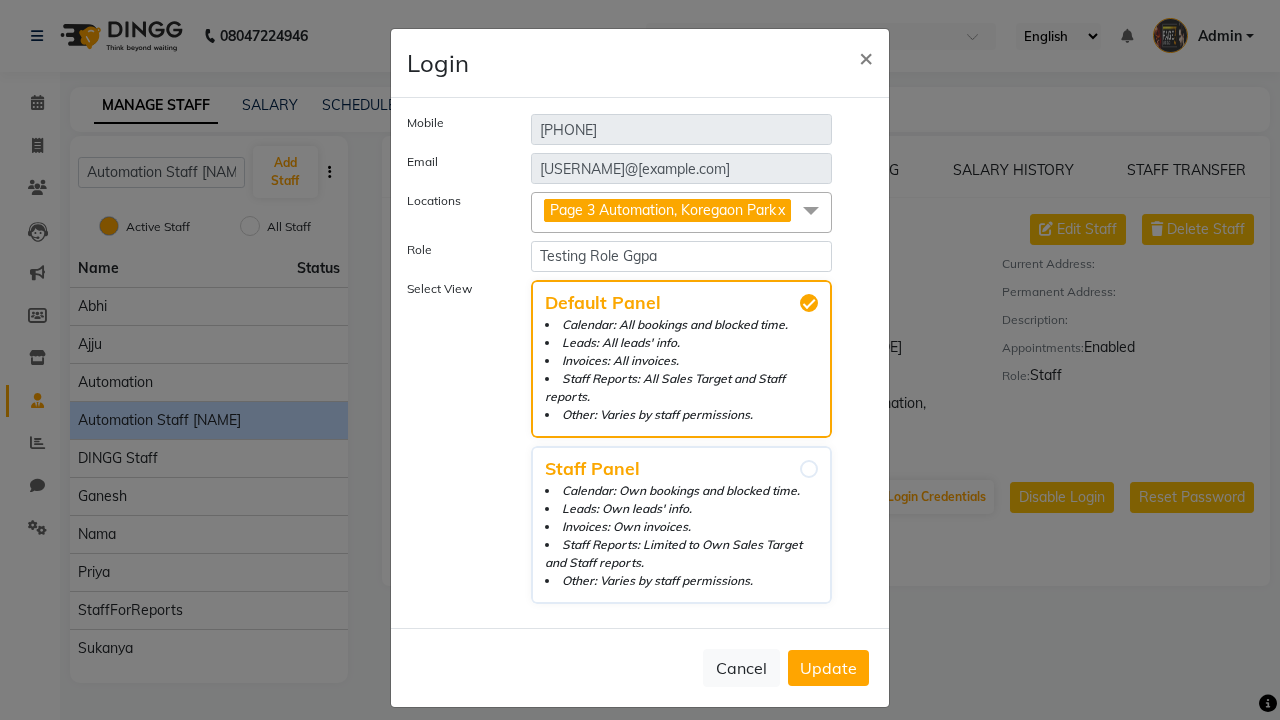 click on "Update" 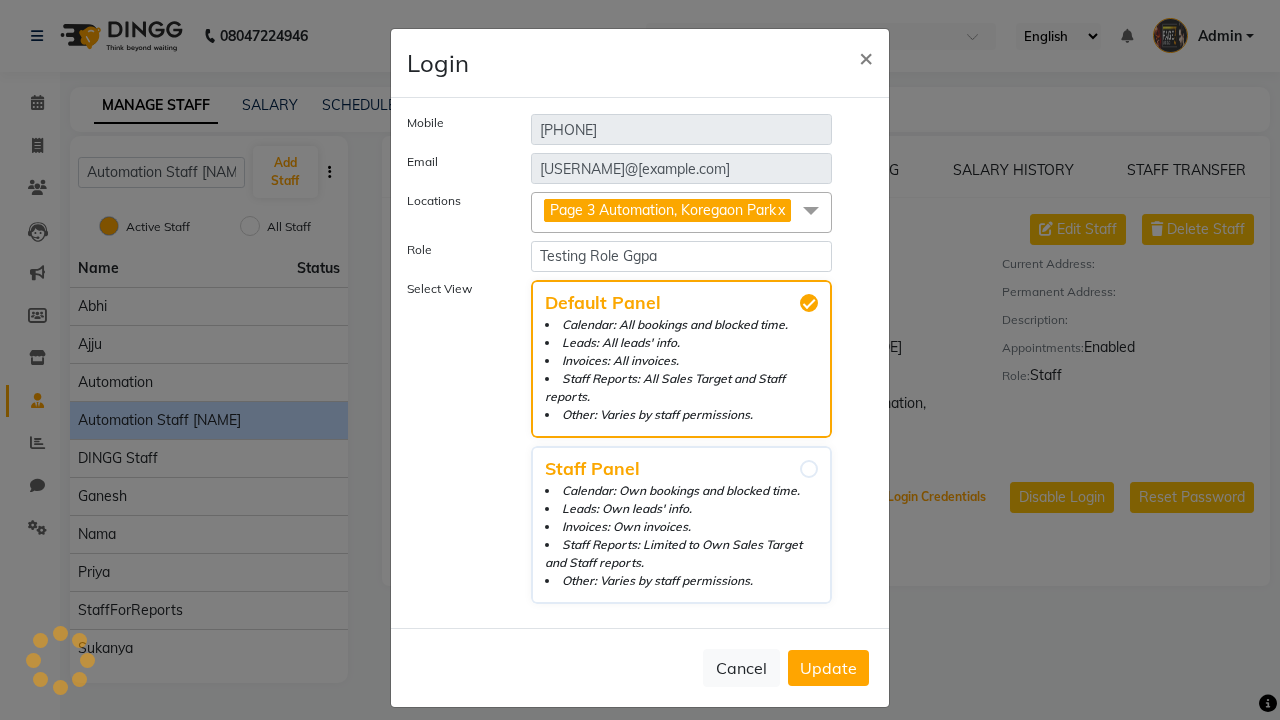 scroll, scrollTop: 16, scrollLeft: 0, axis: vertical 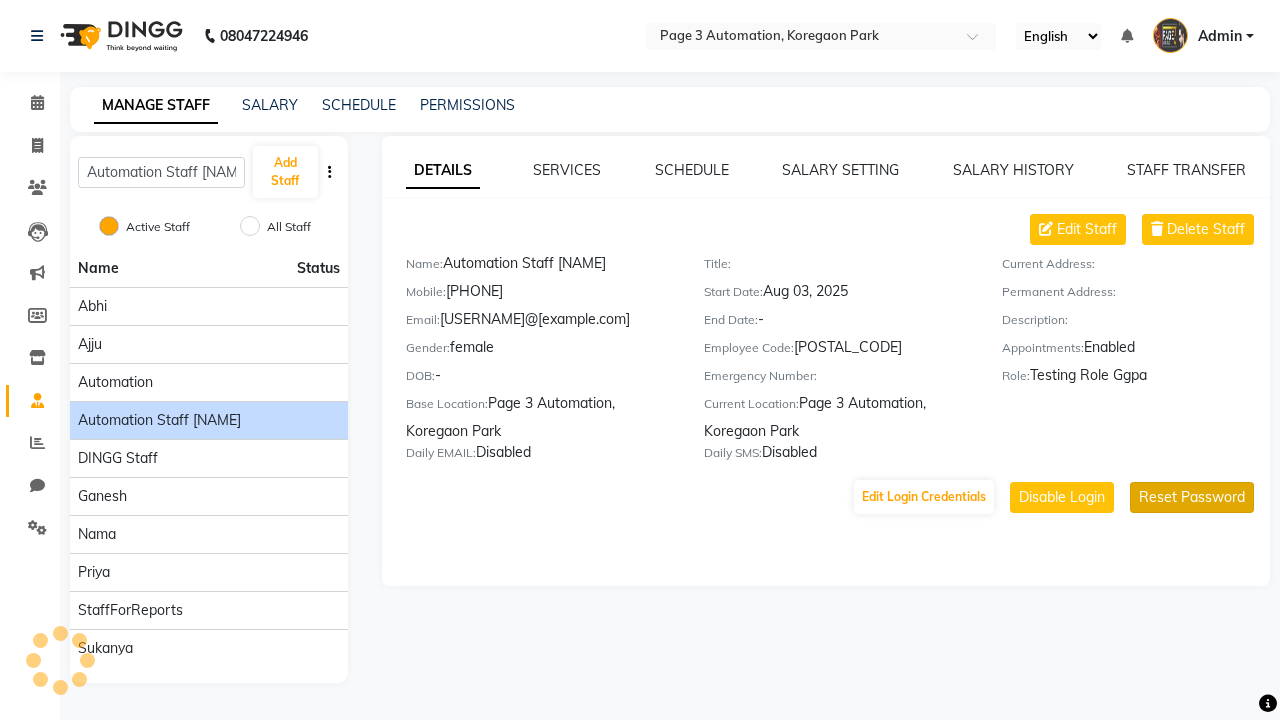 click on "Reset Password" 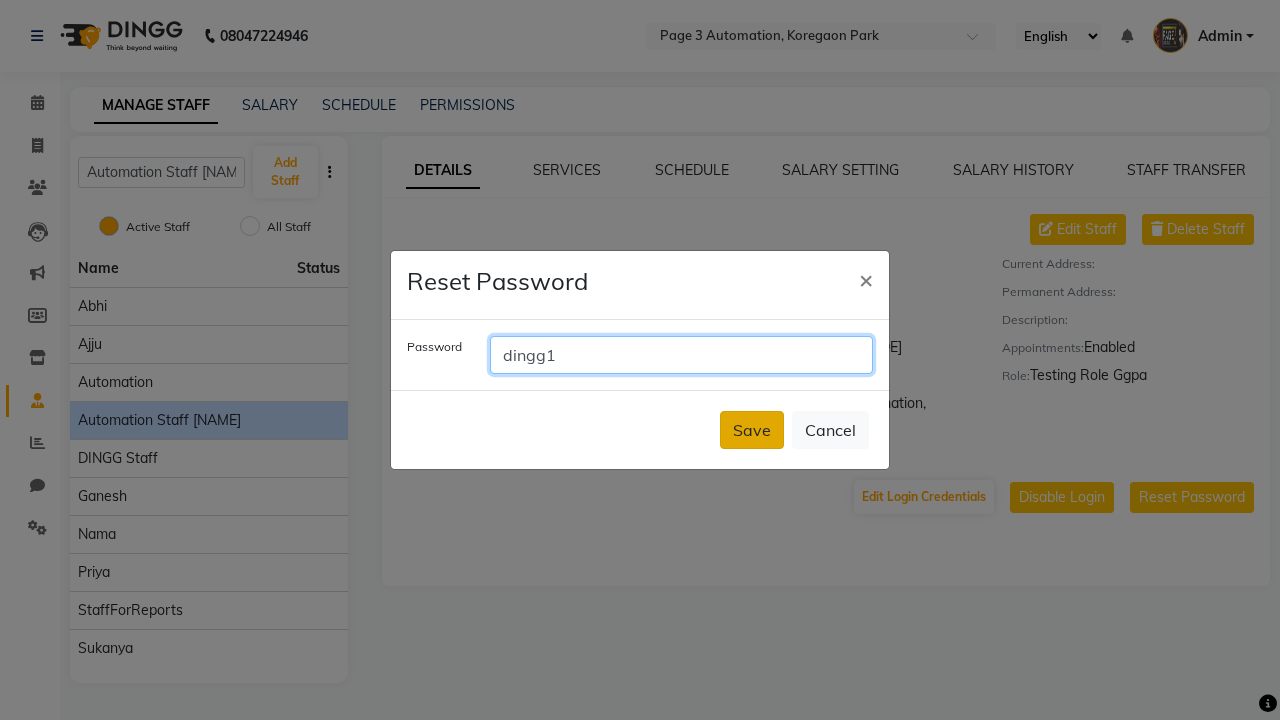 type on "dingg1" 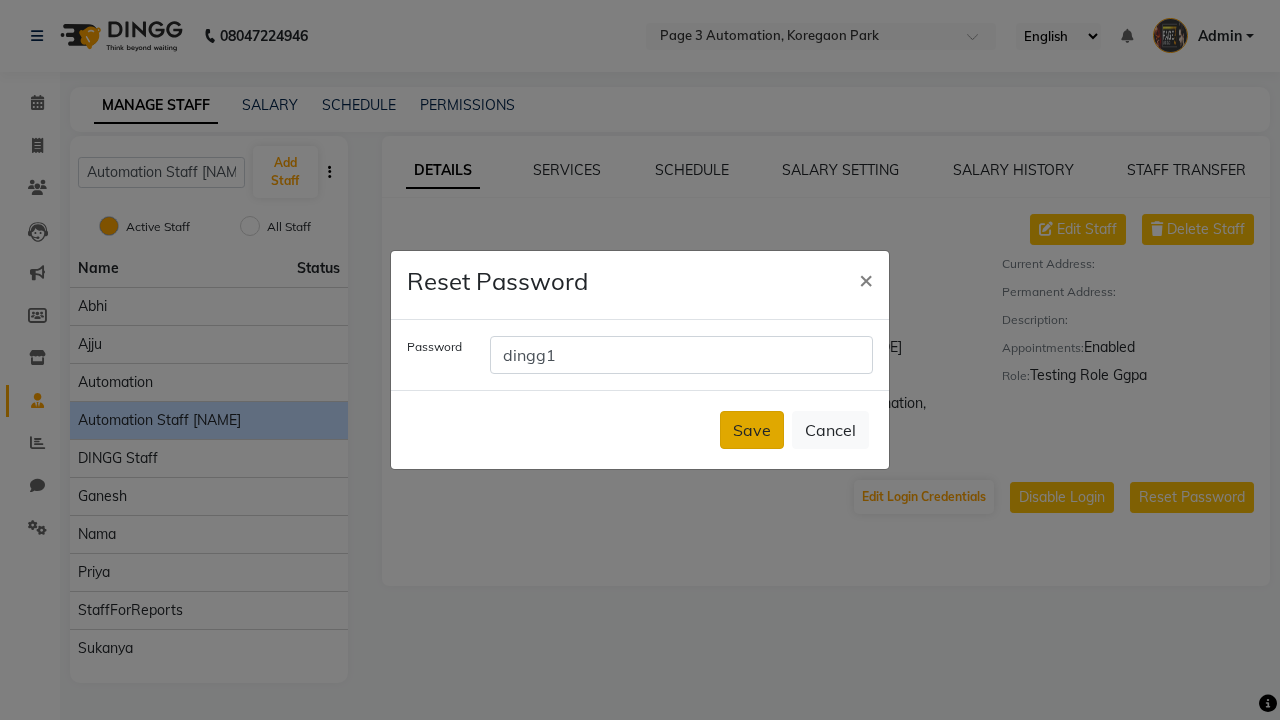 click on "Save" 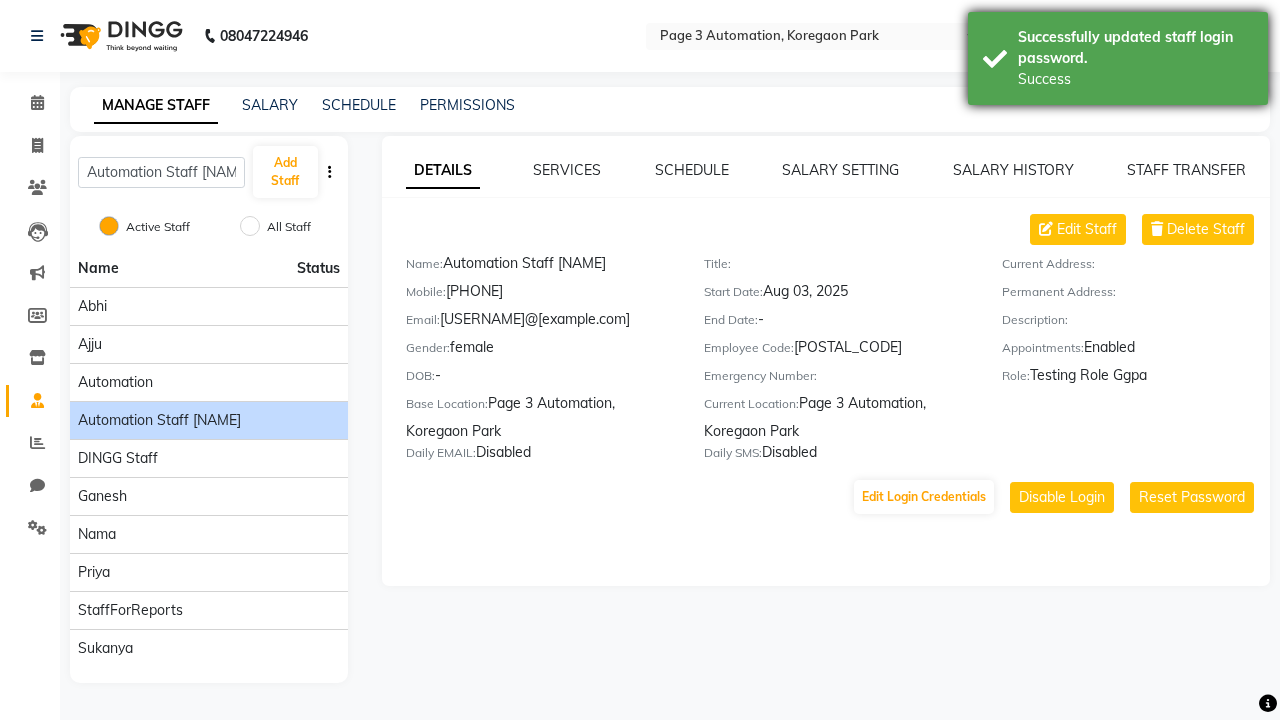 click on "Successfully updated staff login password." at bounding box center [1135, 48] 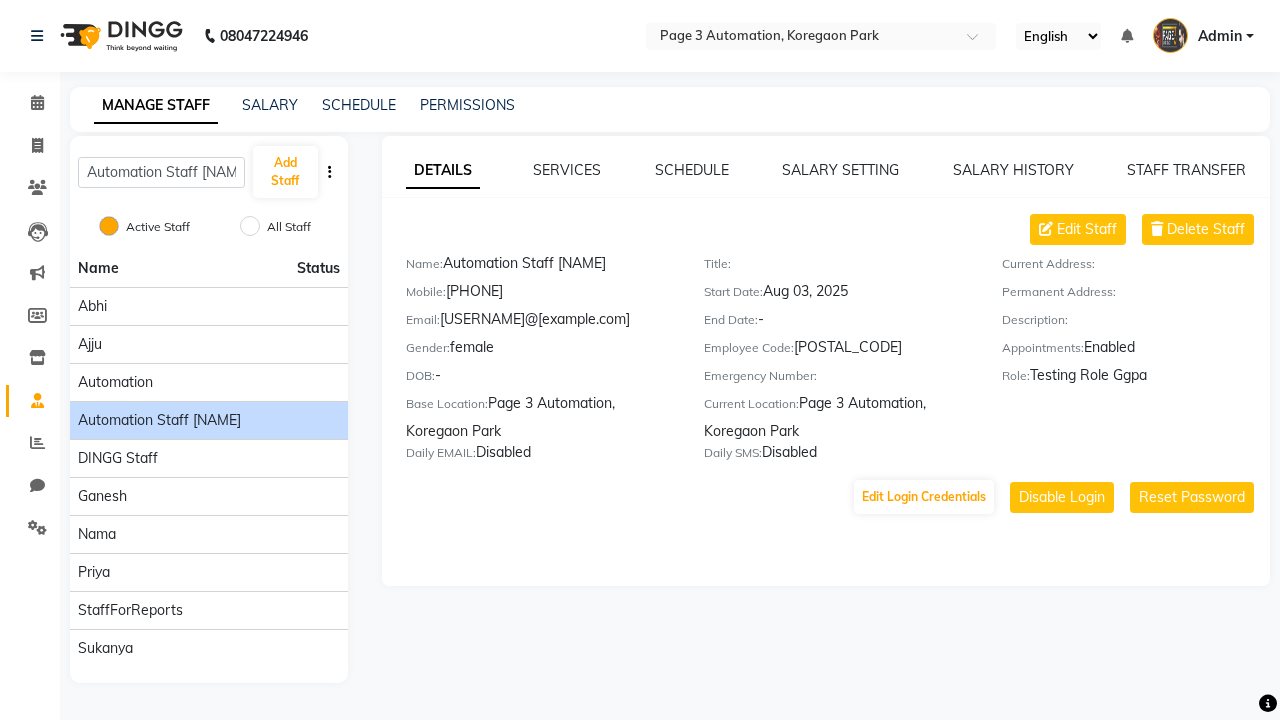 click on "DETAILS" 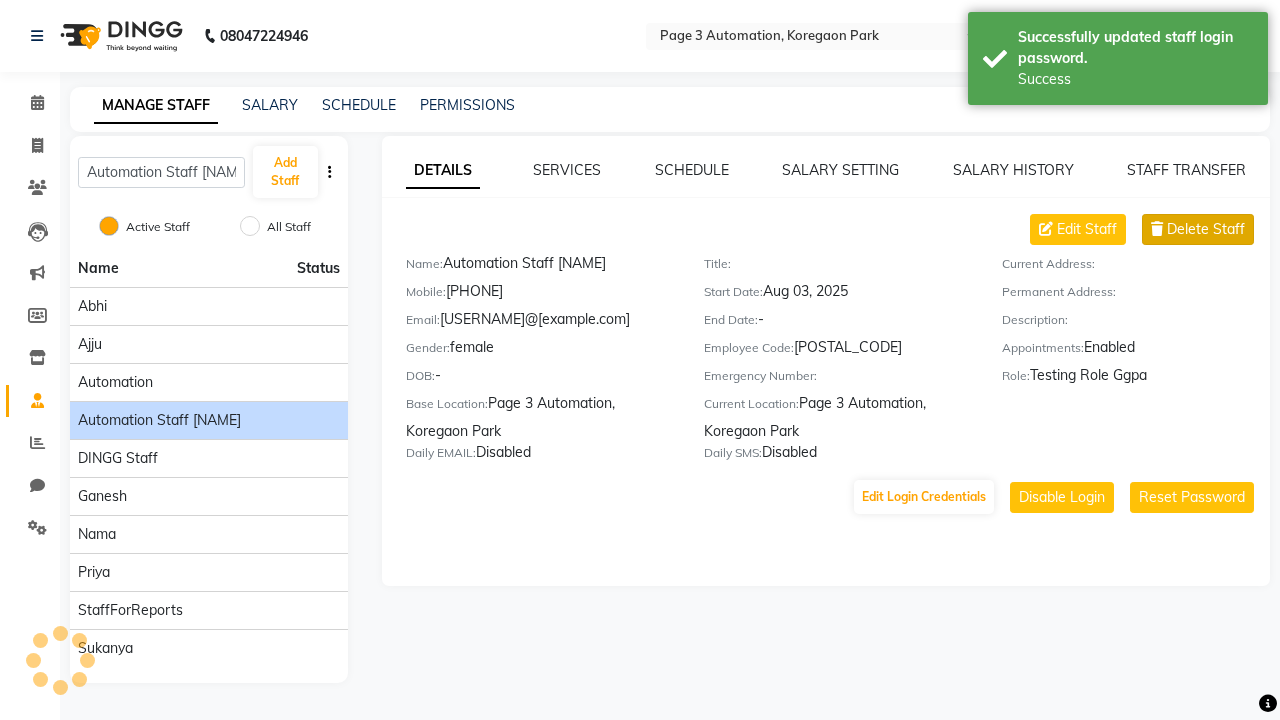 click on "Delete Staff" 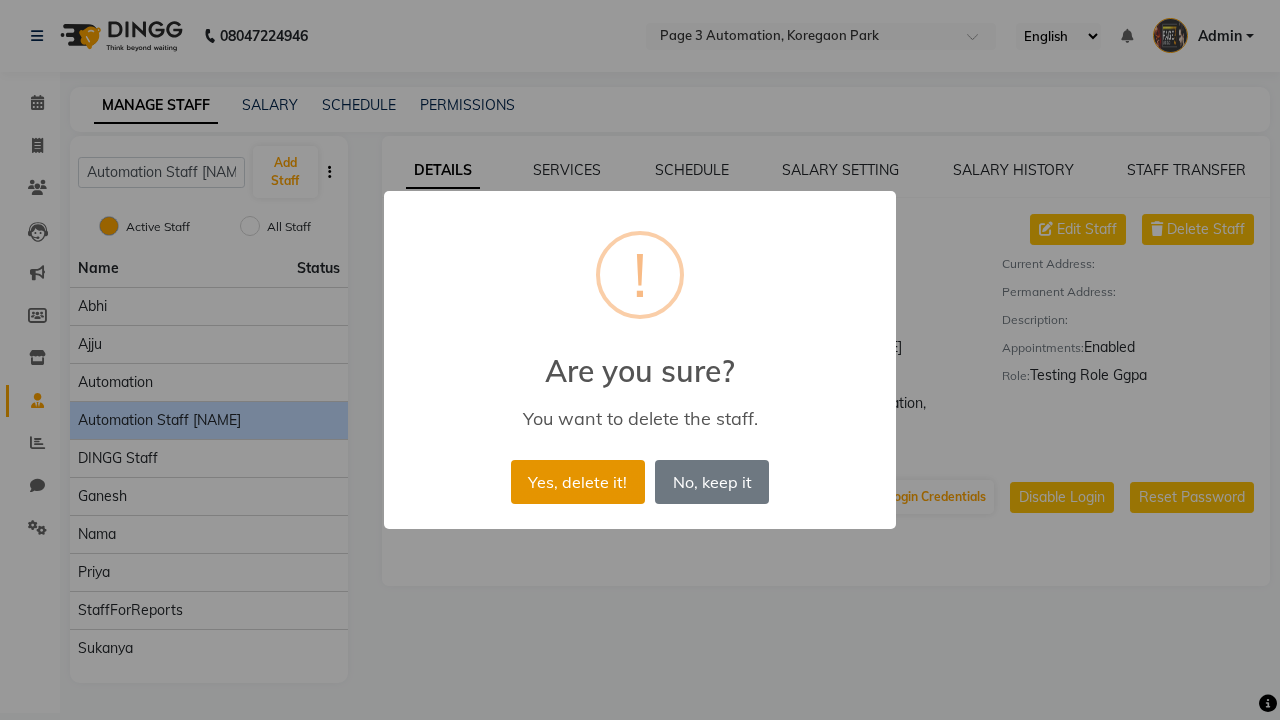 click on "Yes, delete it!" at bounding box center (578, 482) 